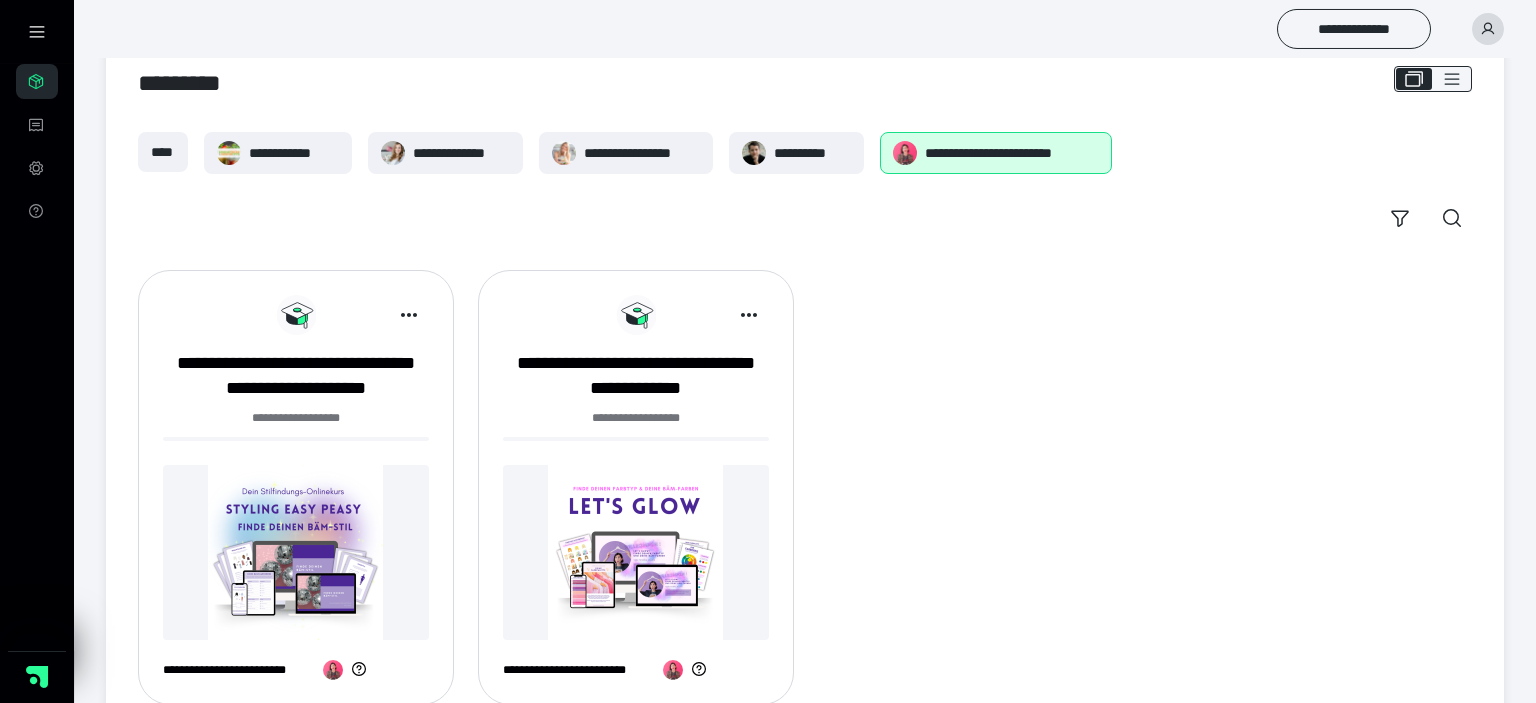 scroll, scrollTop: 0, scrollLeft: 0, axis: both 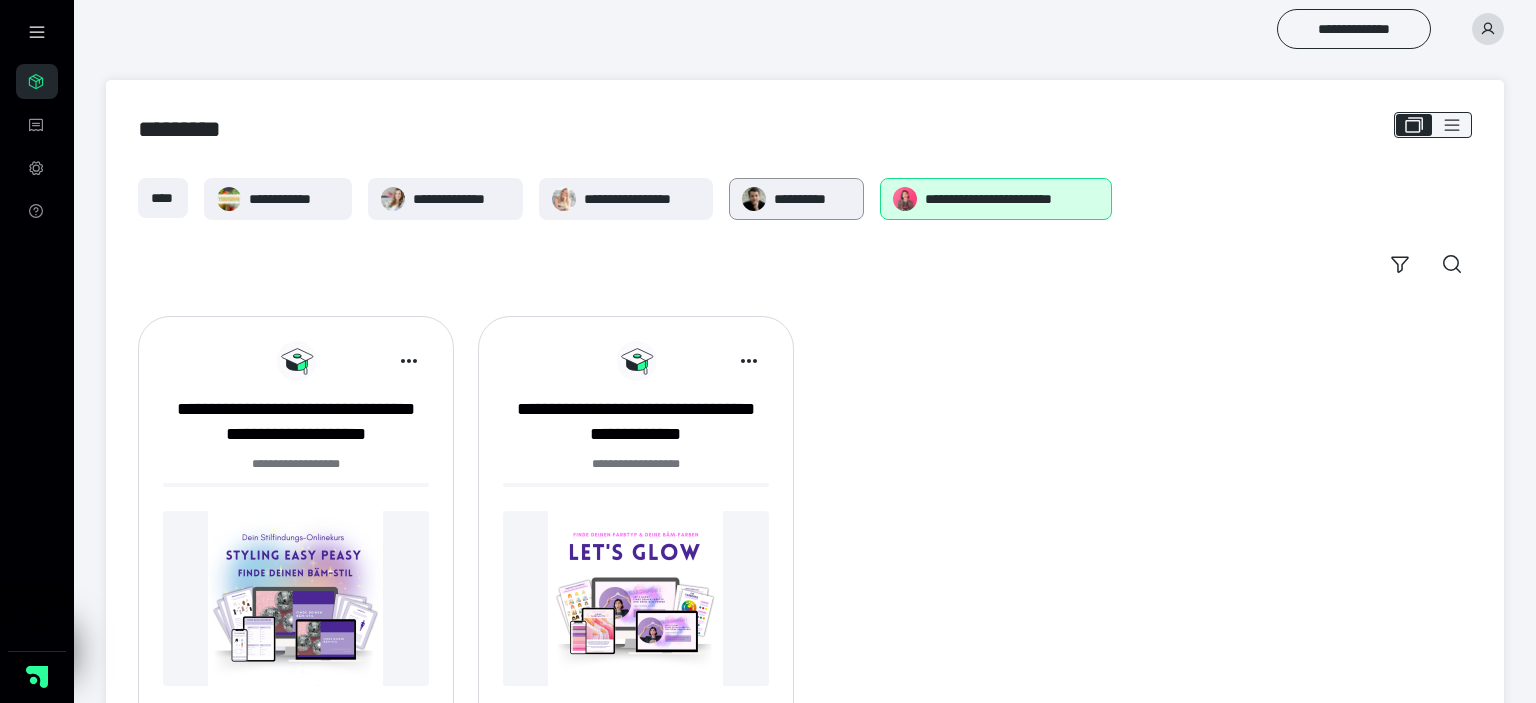 click on "**********" at bounding box center [812, 199] 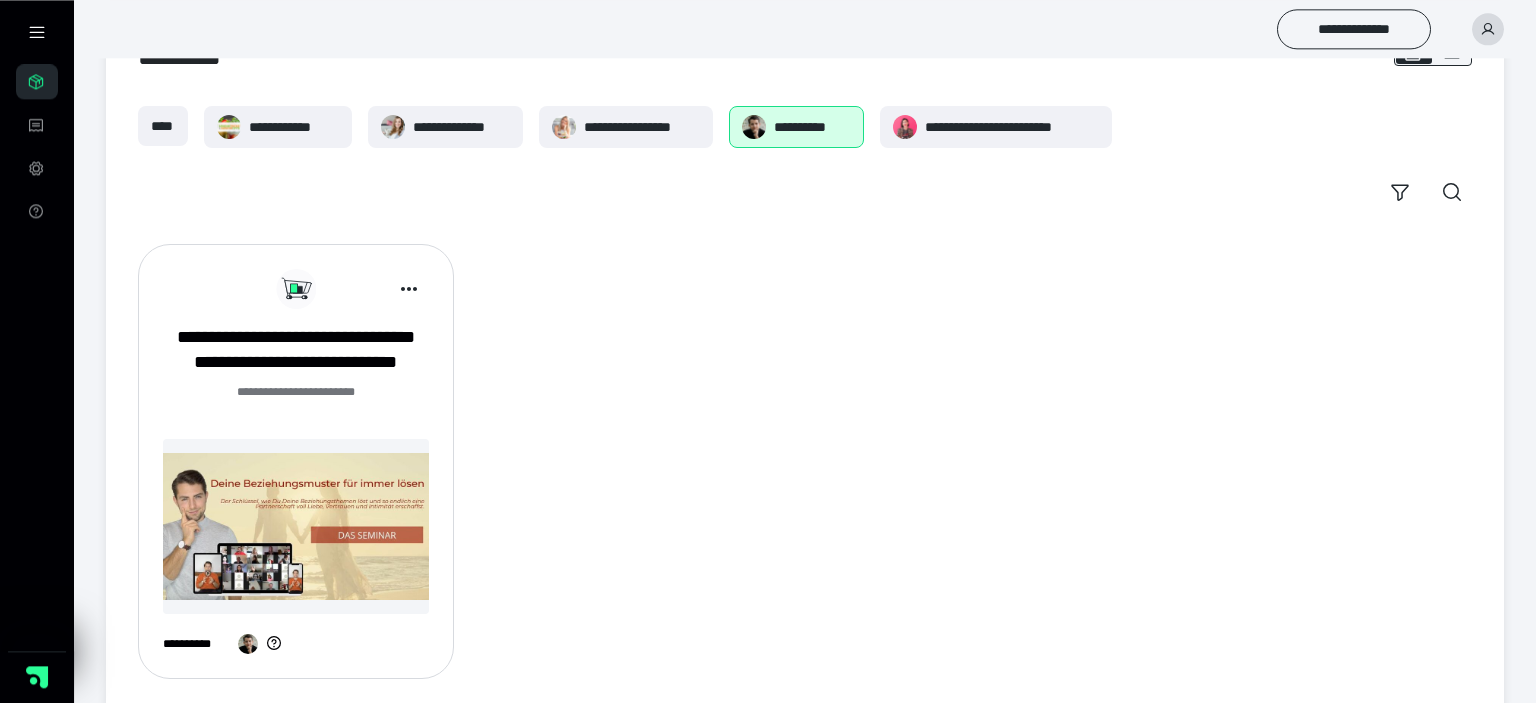 scroll, scrollTop: 103, scrollLeft: 0, axis: vertical 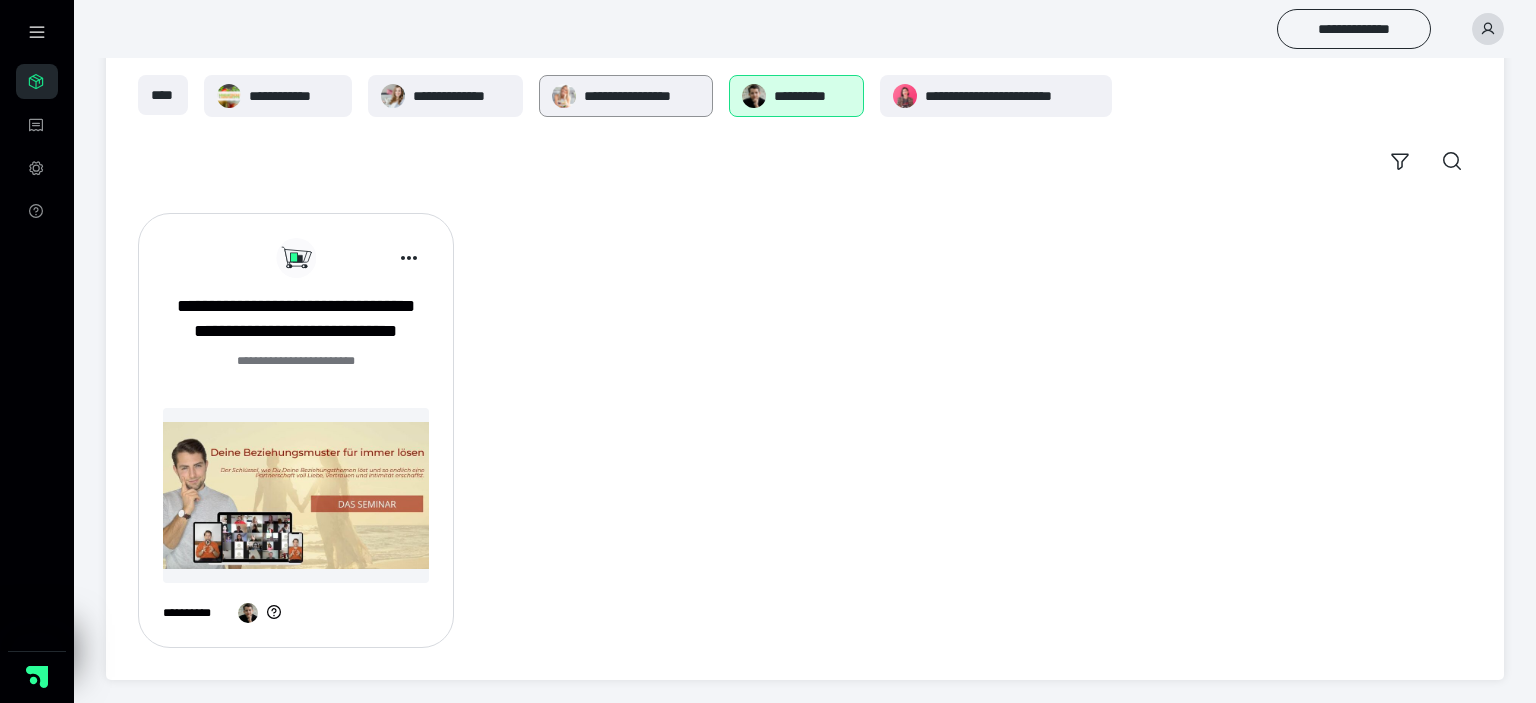 click on "**********" at bounding box center (642, 96) 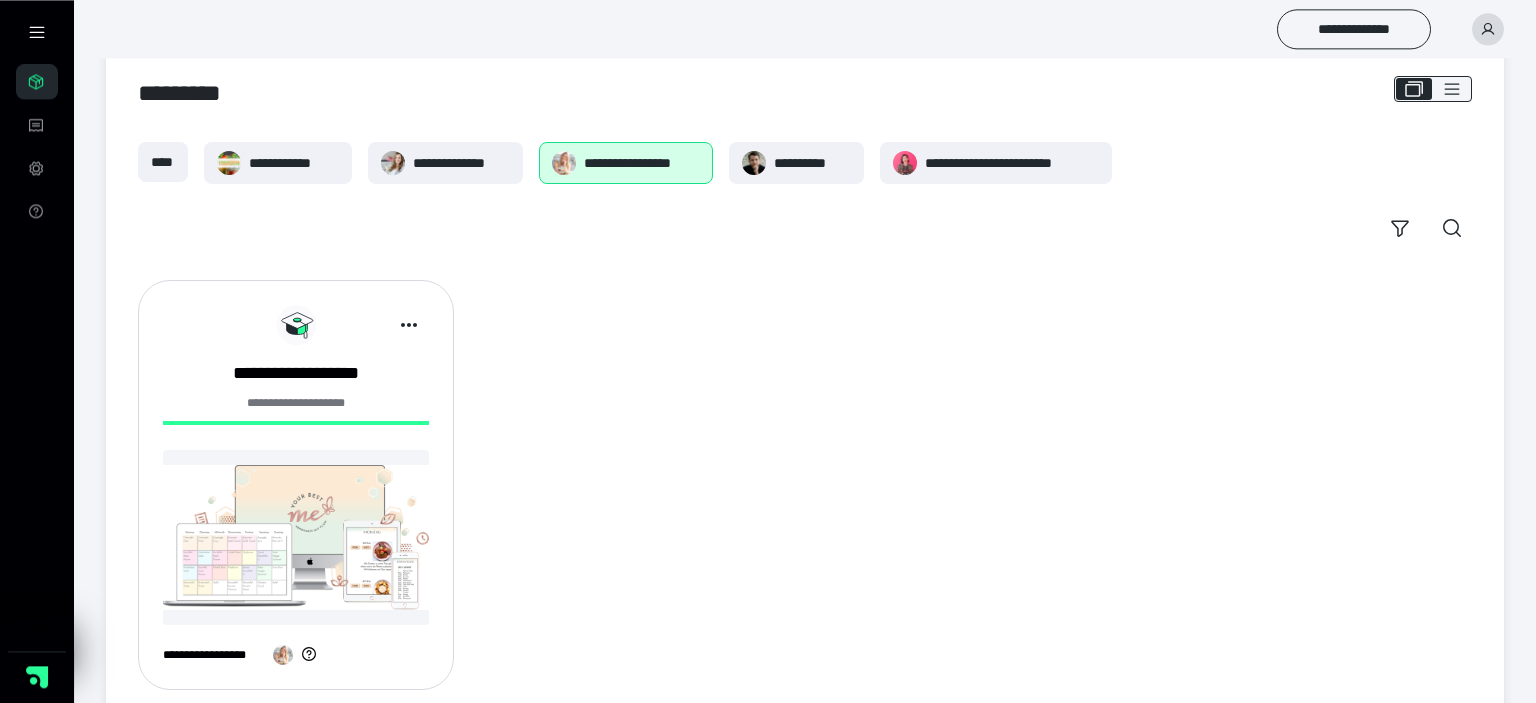 scroll, scrollTop: 77, scrollLeft: 0, axis: vertical 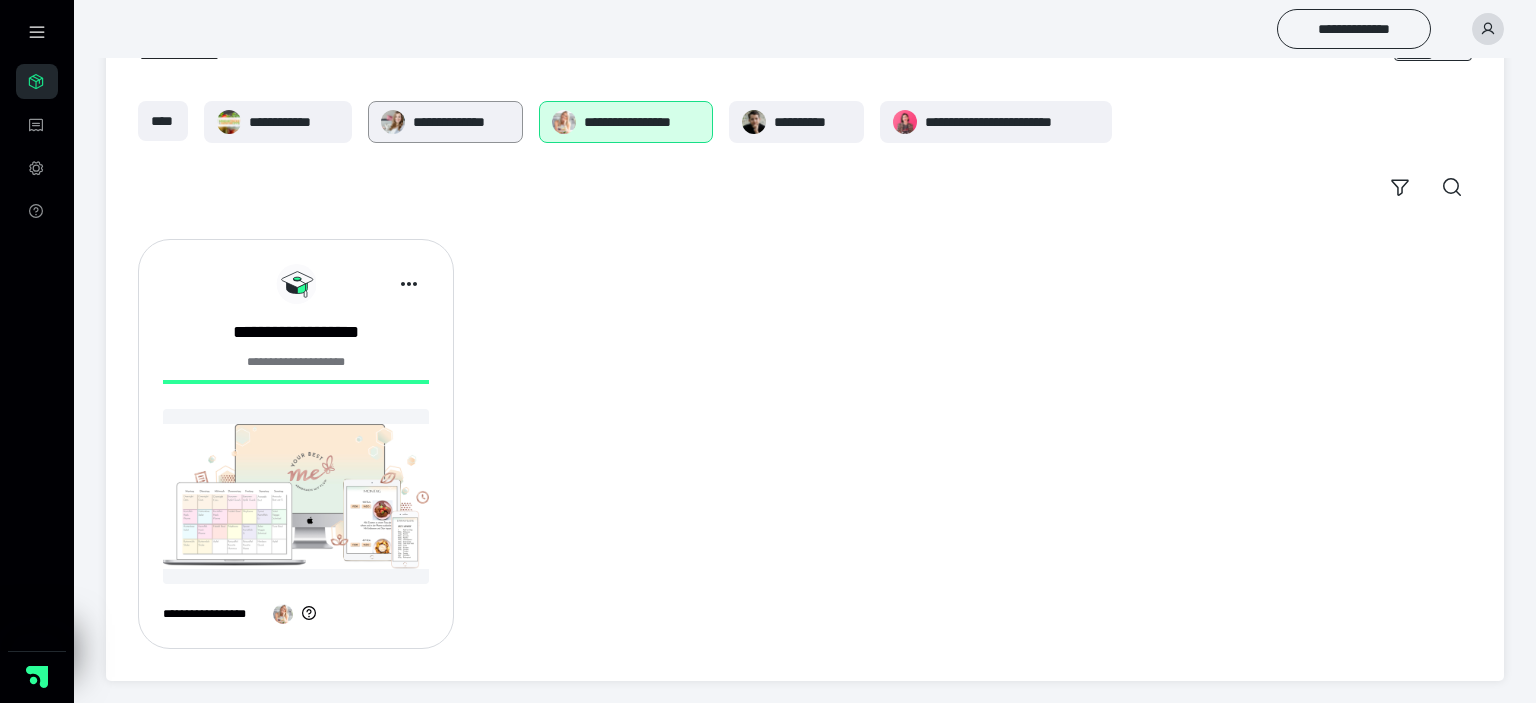 click on "**********" at bounding box center [461, 122] 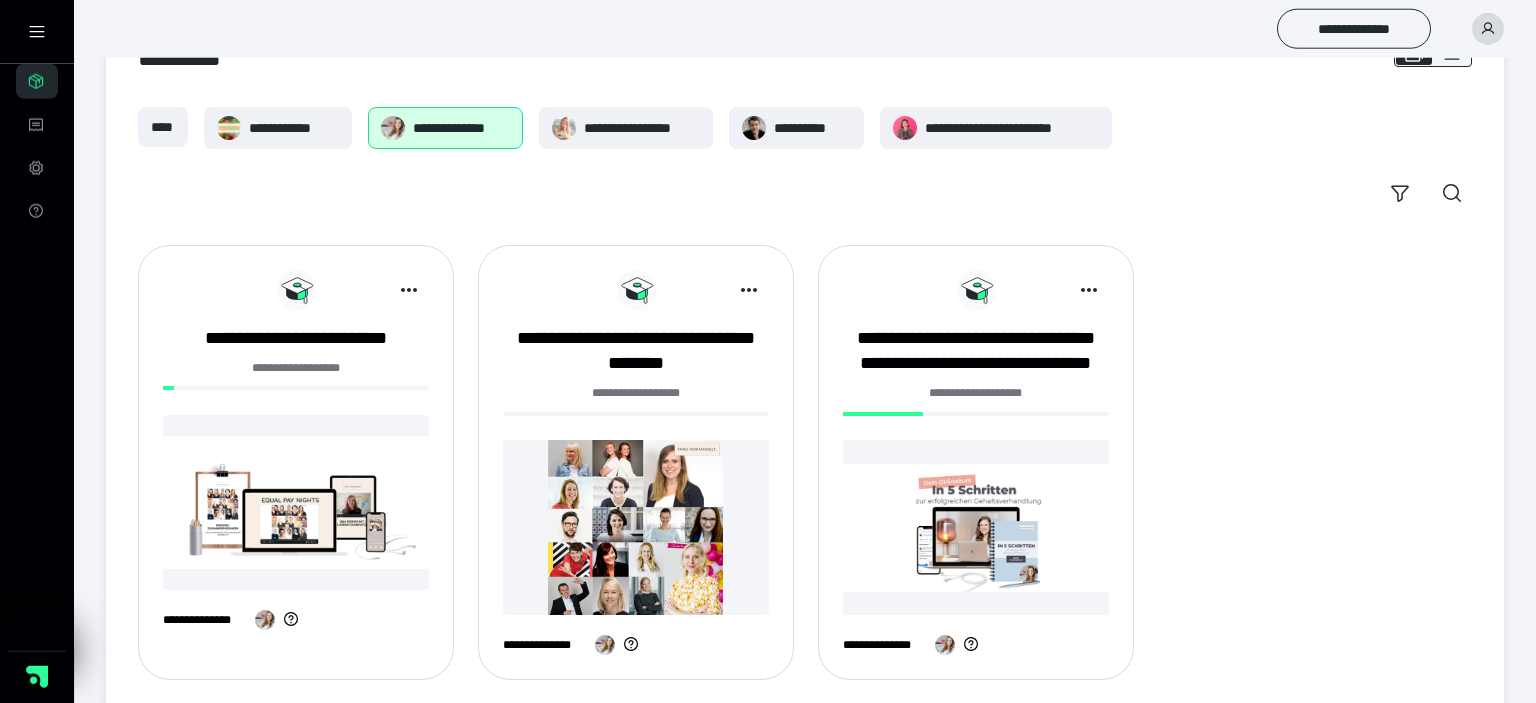 scroll, scrollTop: 103, scrollLeft: 0, axis: vertical 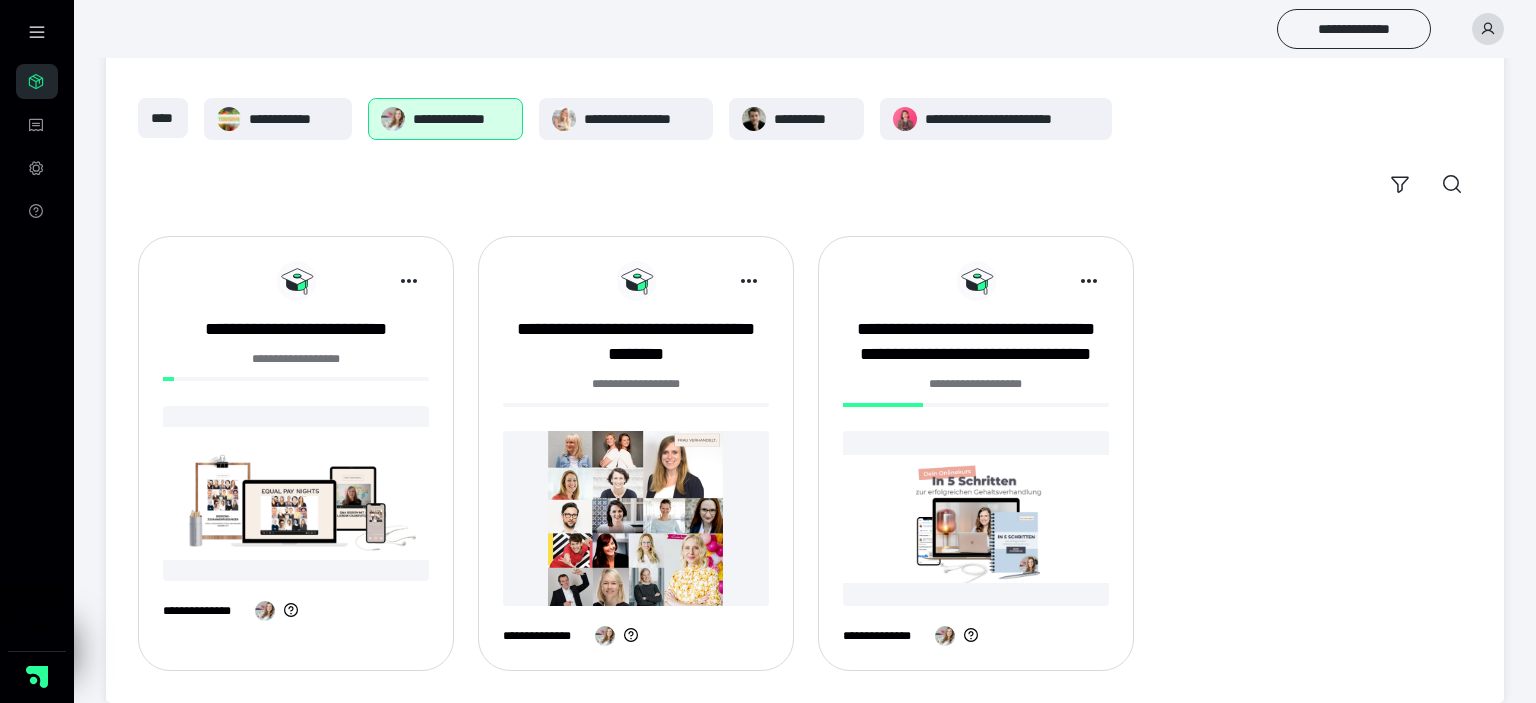 click on "**********" at bounding box center [976, 453] 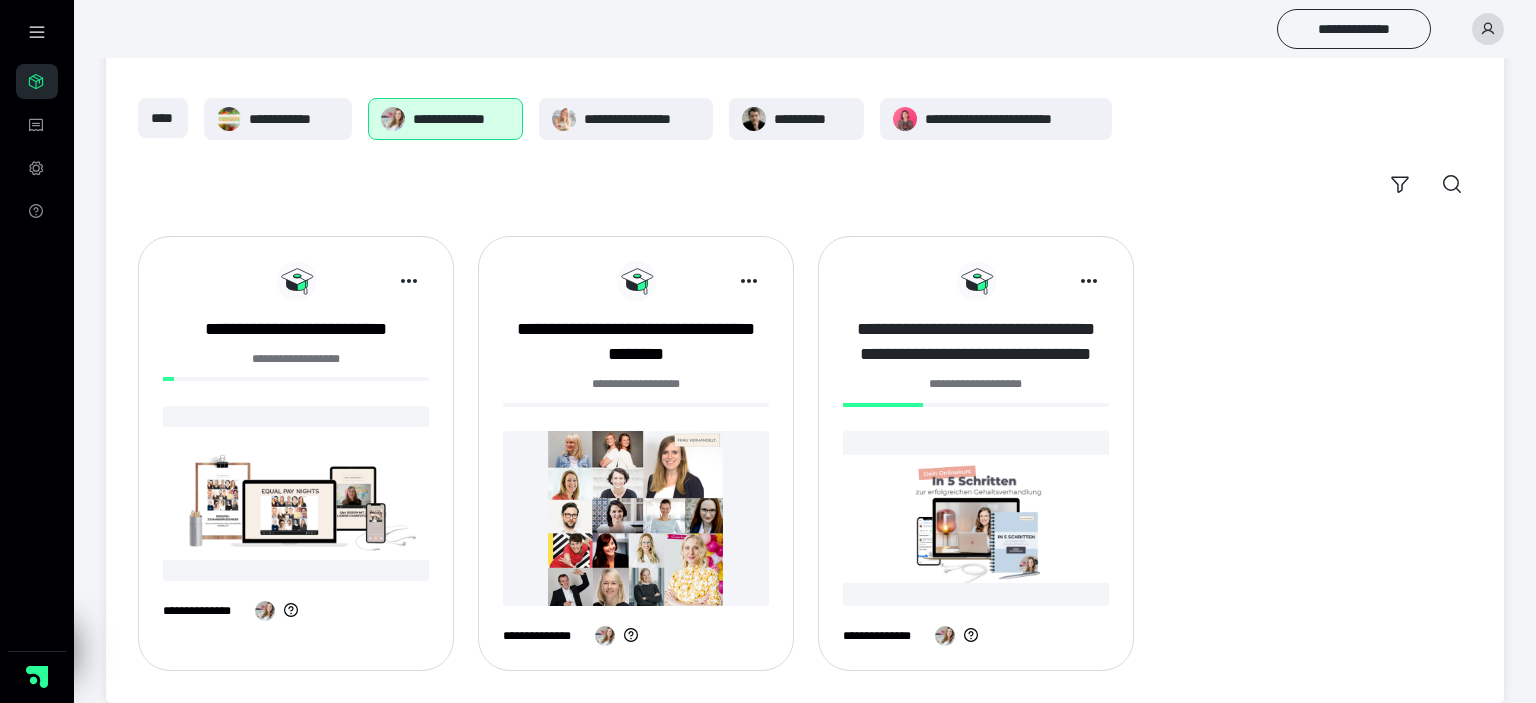 click on "**********" at bounding box center (976, 342) 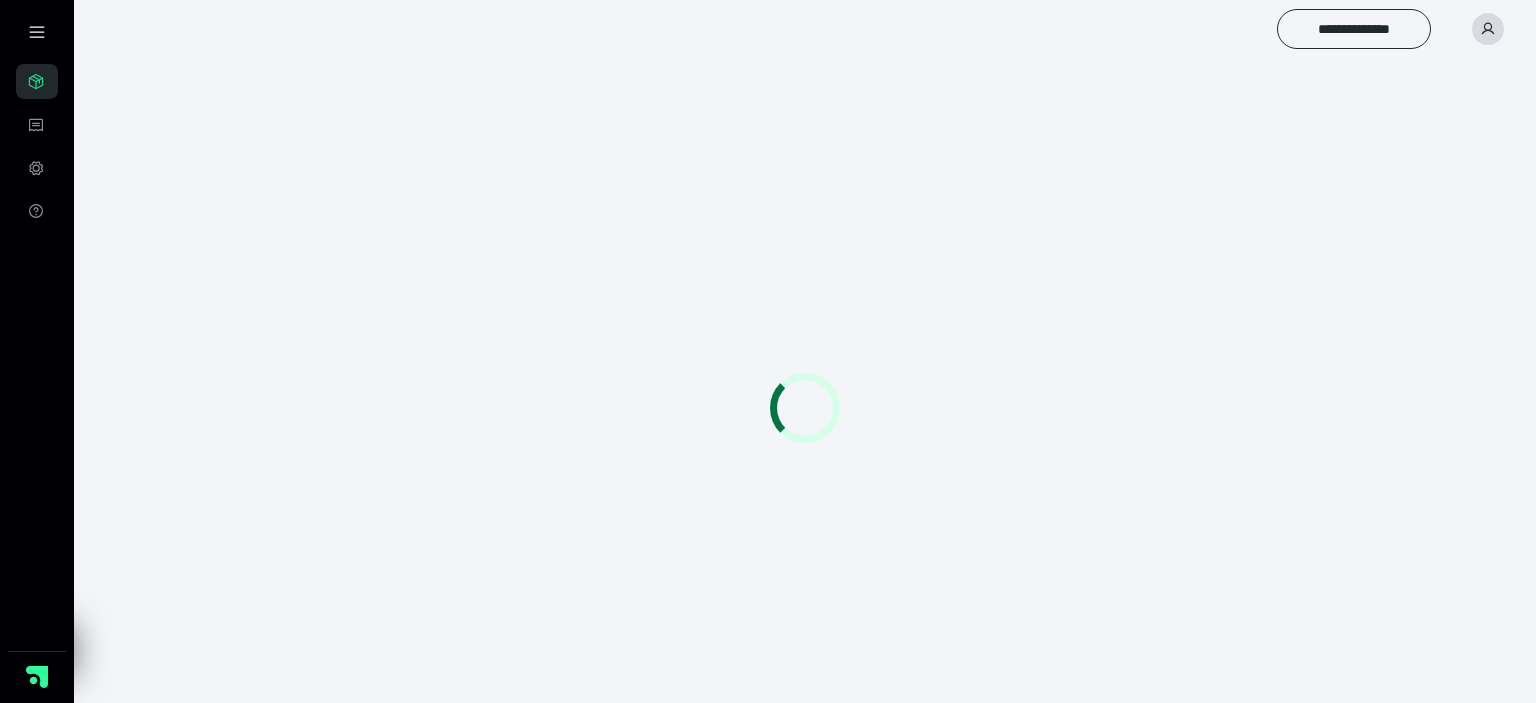 scroll, scrollTop: 0, scrollLeft: 0, axis: both 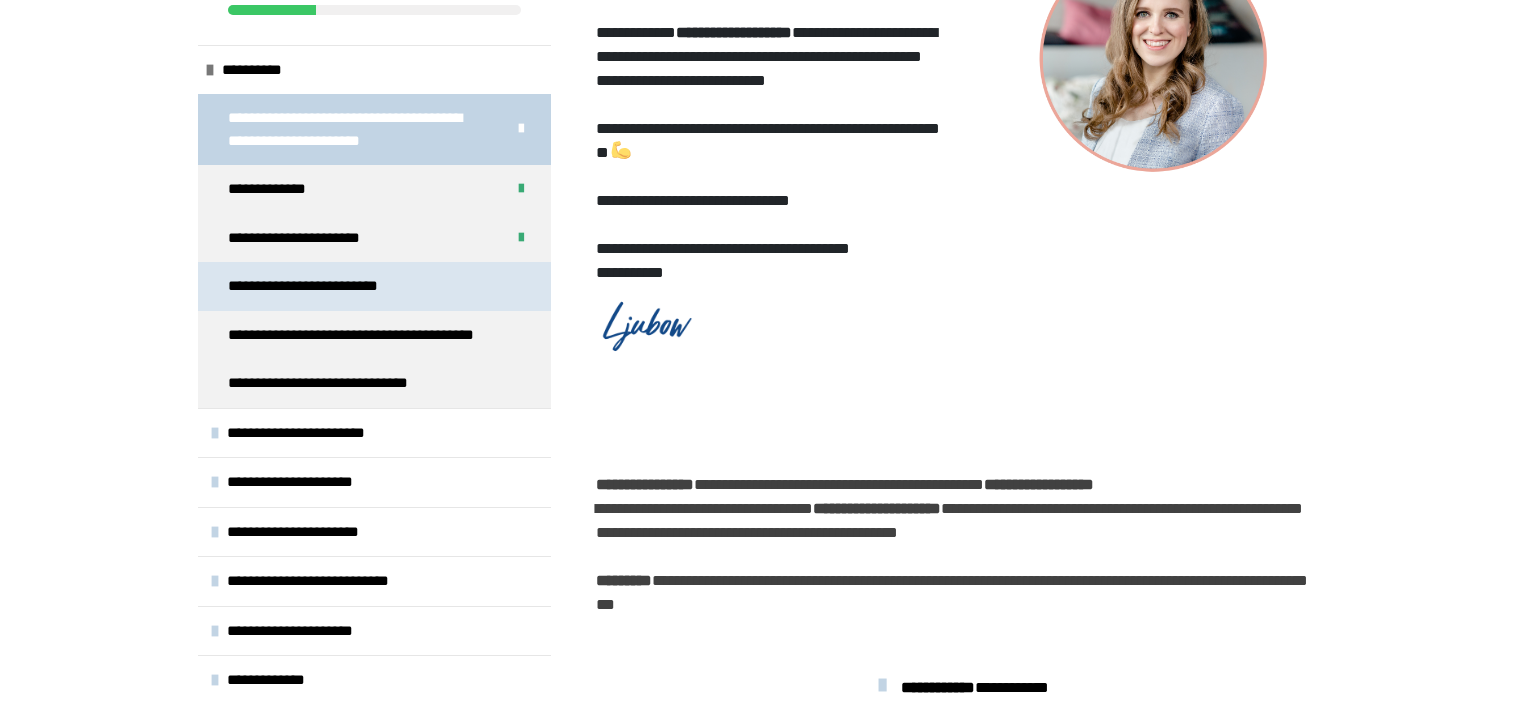 click on "**********" at bounding box center [309, 286] 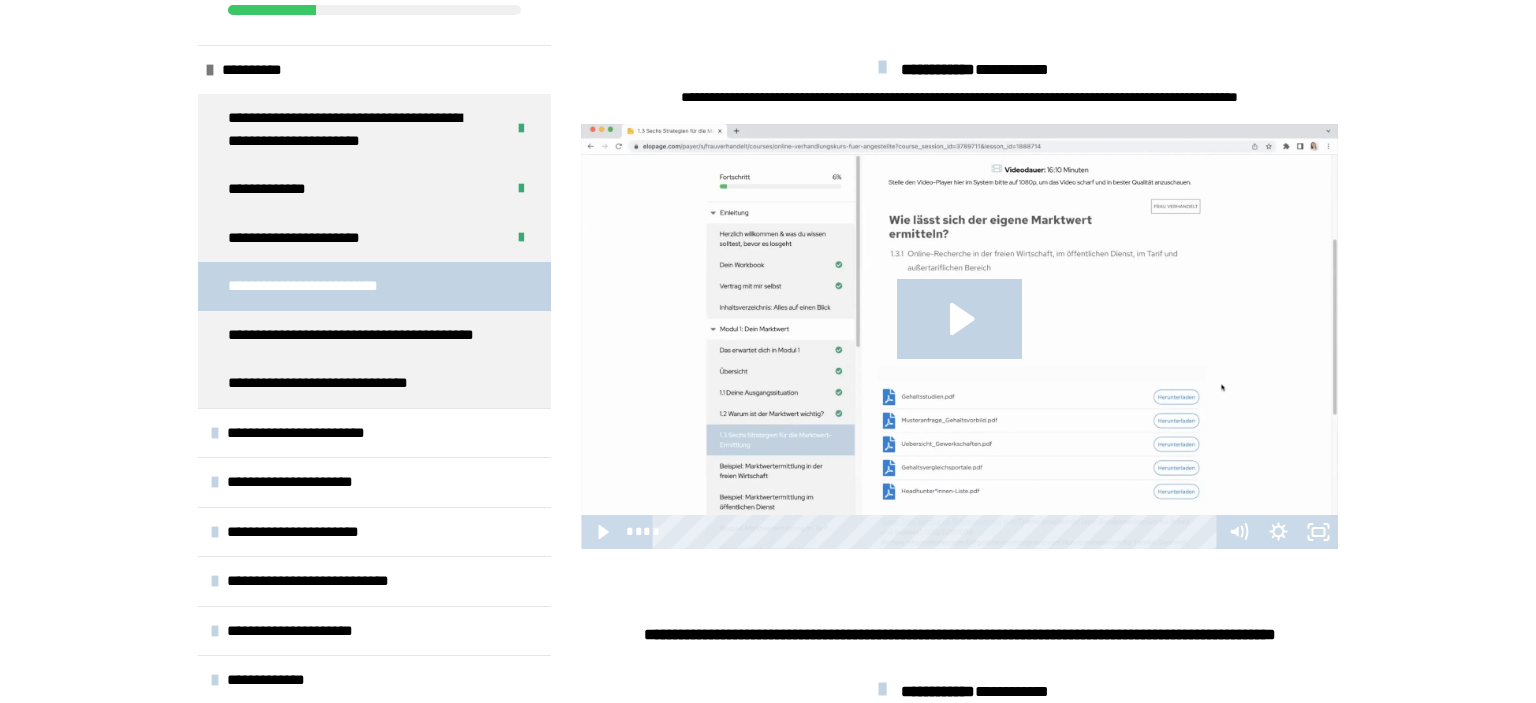 scroll, scrollTop: 393, scrollLeft: 0, axis: vertical 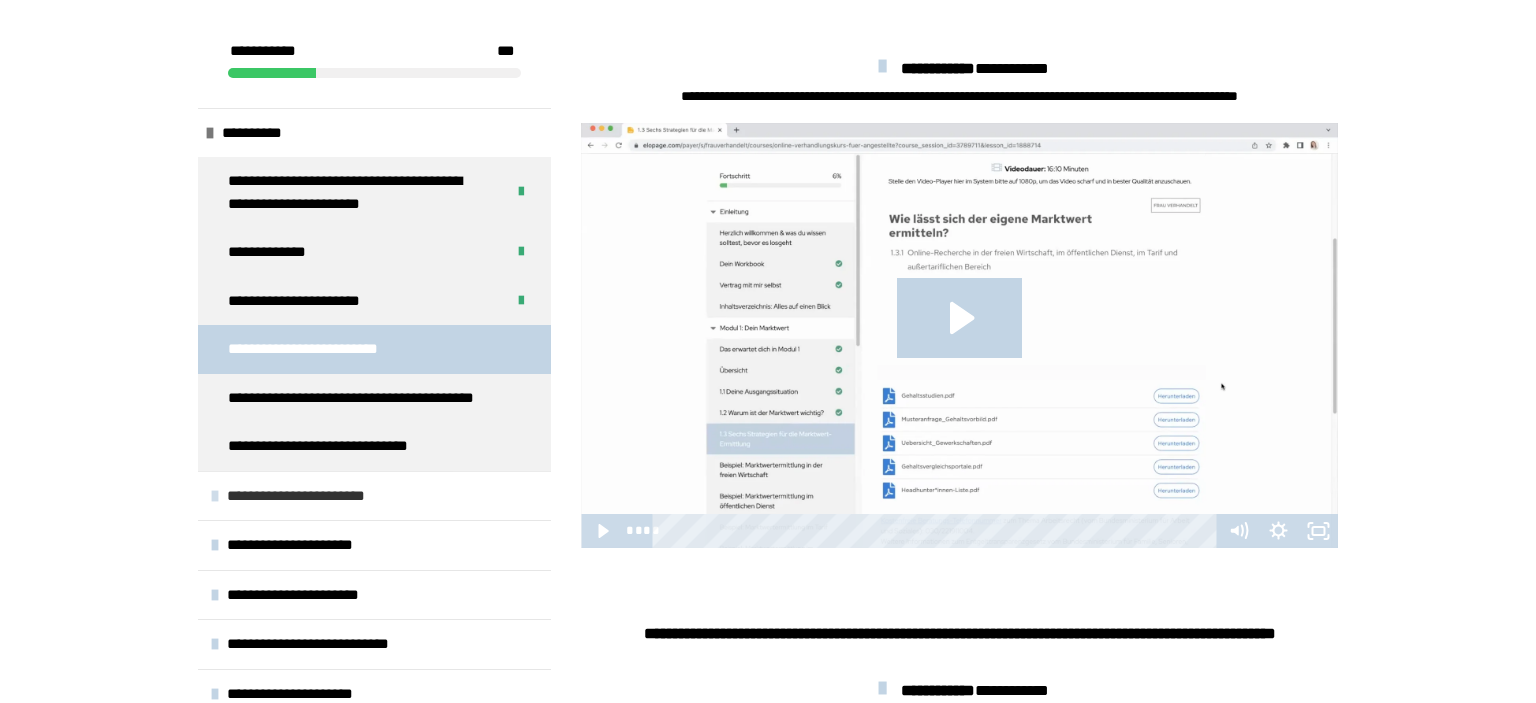 click on "**********" at bounding box center [306, 496] 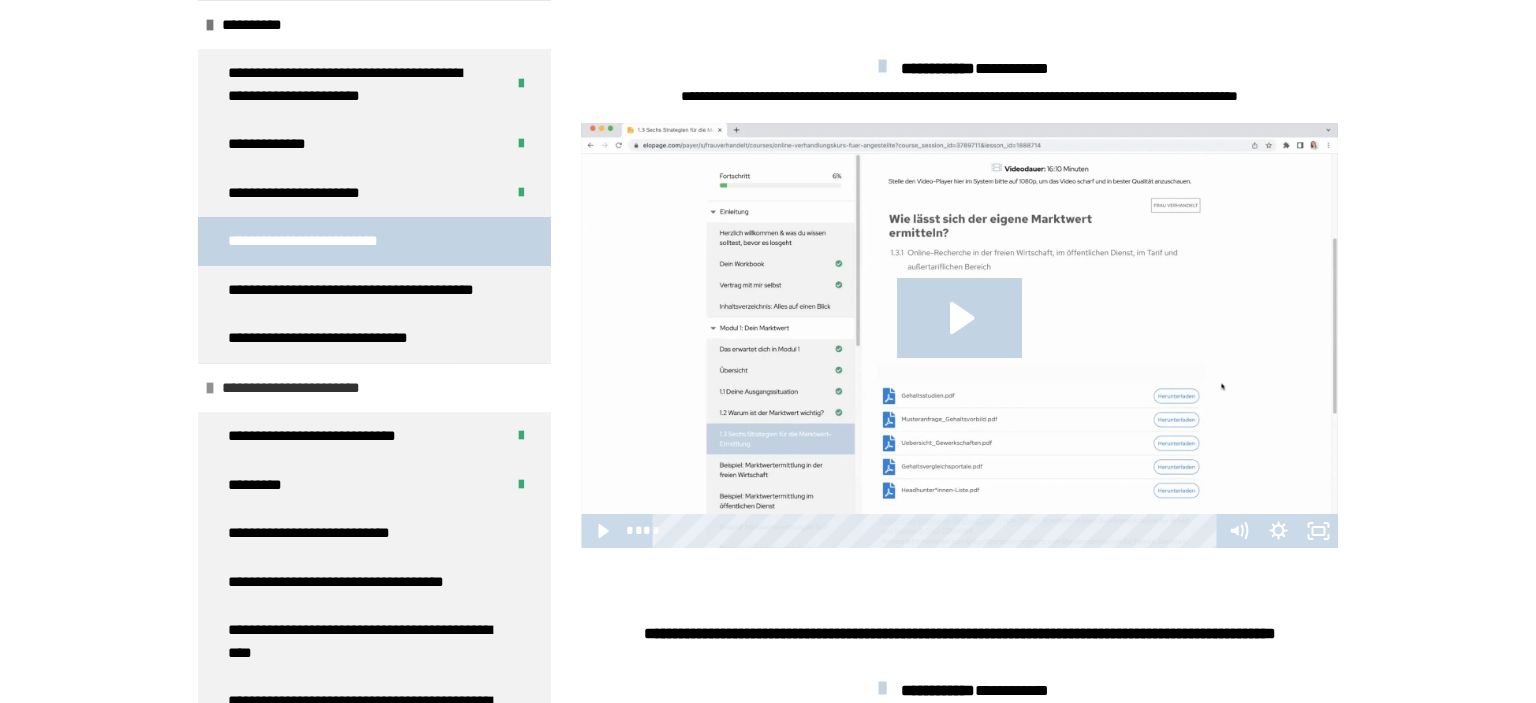 scroll, scrollTop: 192, scrollLeft: 0, axis: vertical 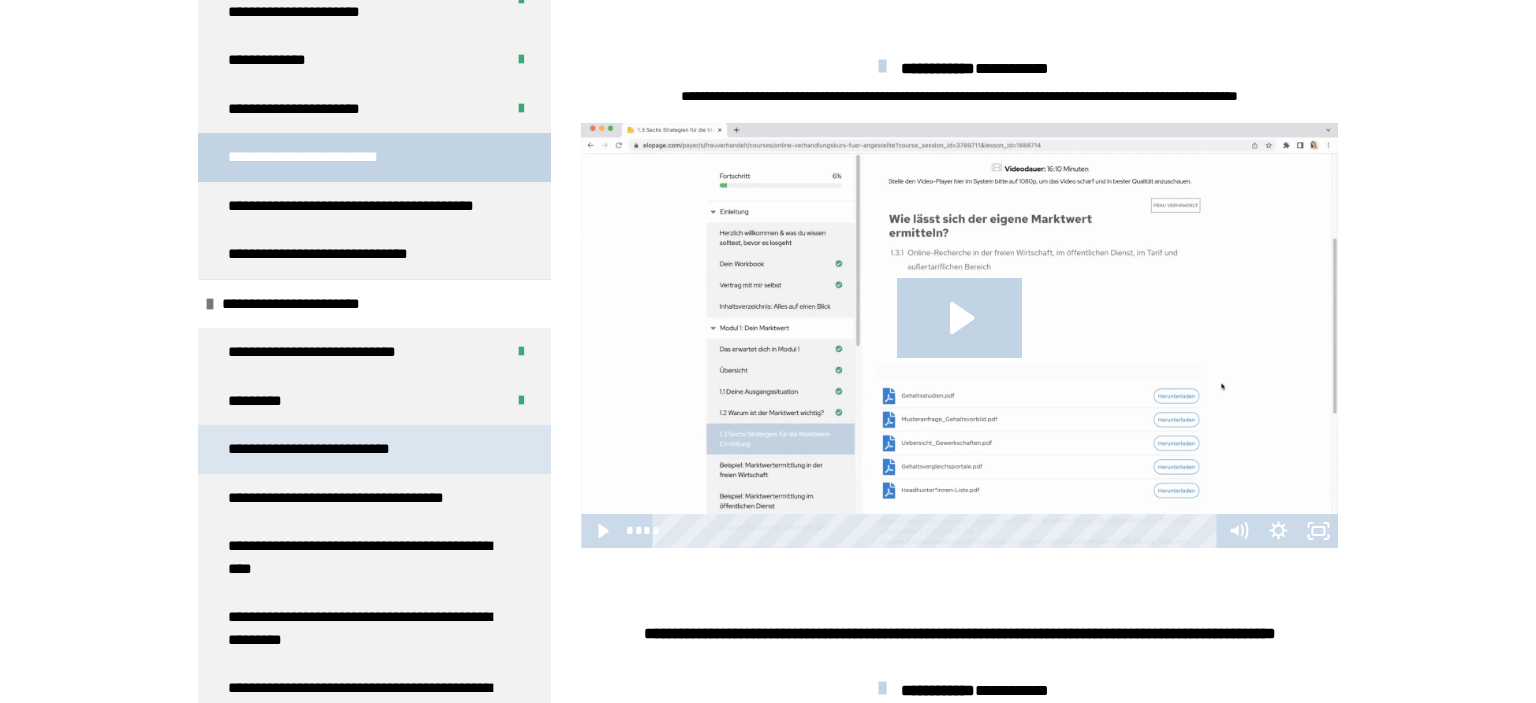 click on "**********" at bounding box center [317, 449] 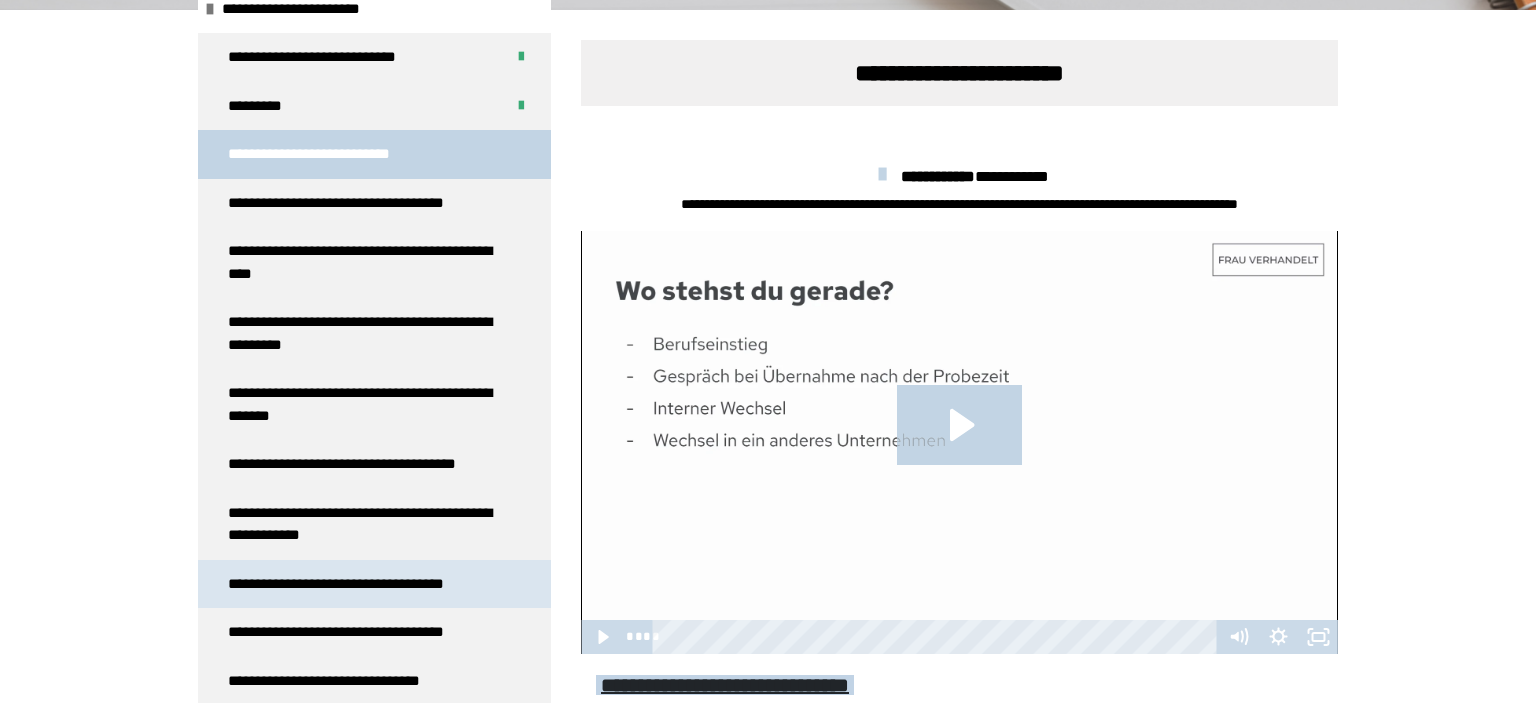 scroll, scrollTop: 576, scrollLeft: 0, axis: vertical 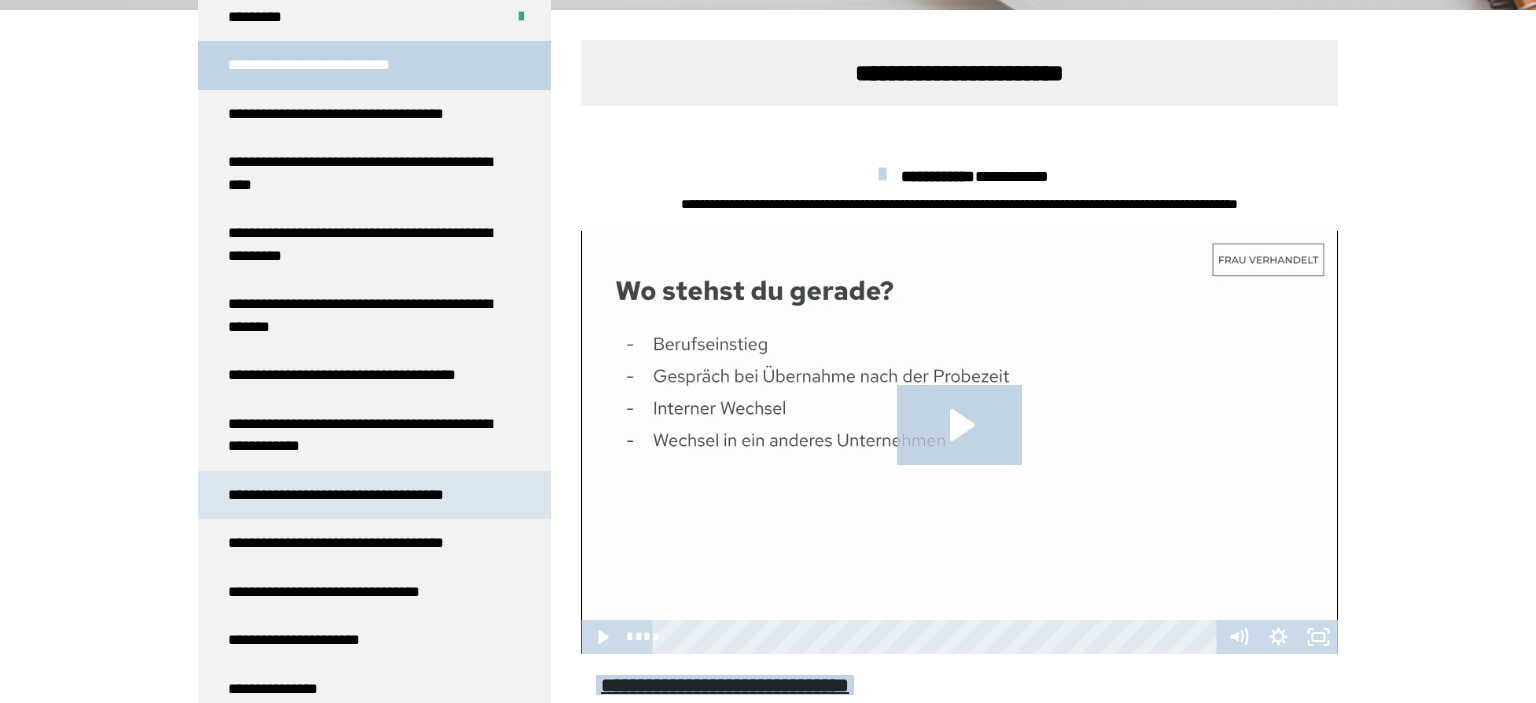 click on "**********" at bounding box center (346, 495) 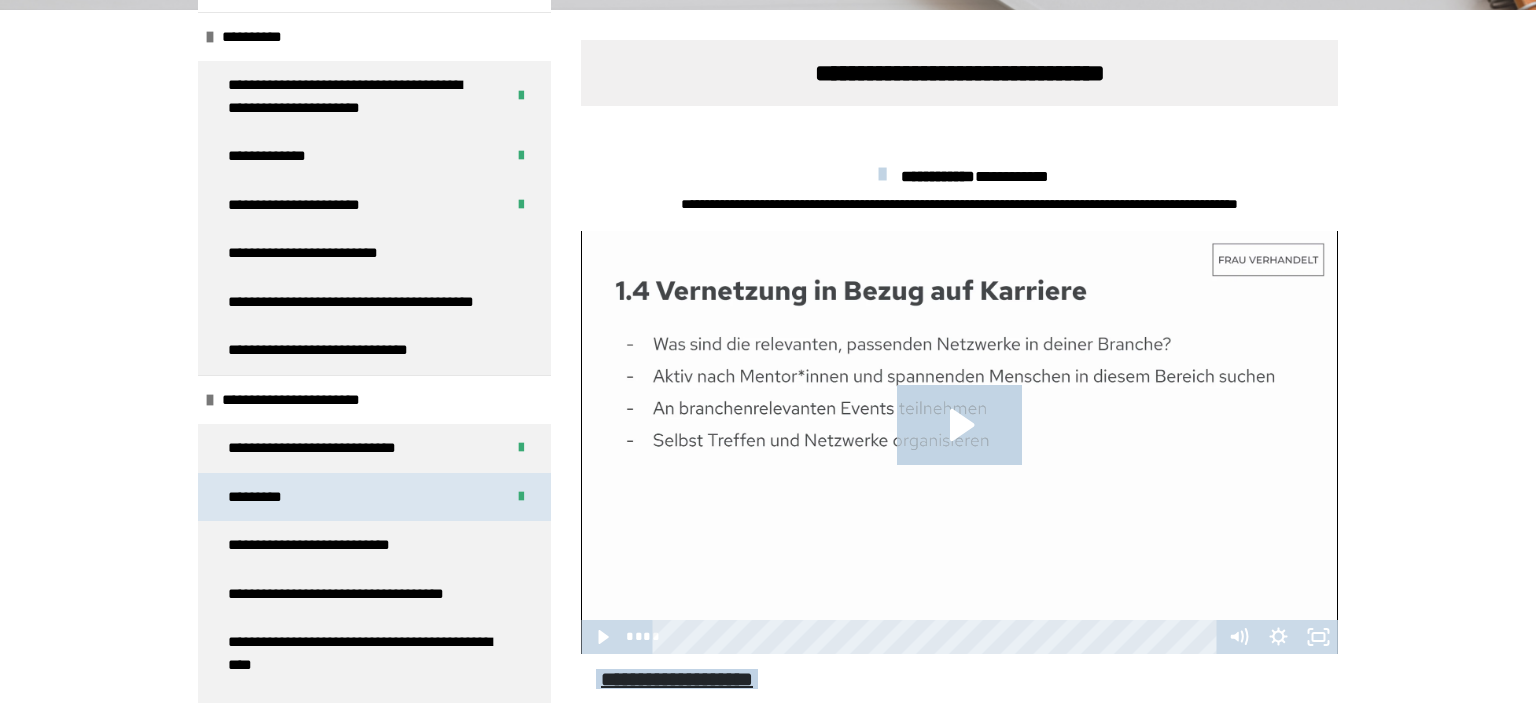 scroll, scrollTop: 0, scrollLeft: 0, axis: both 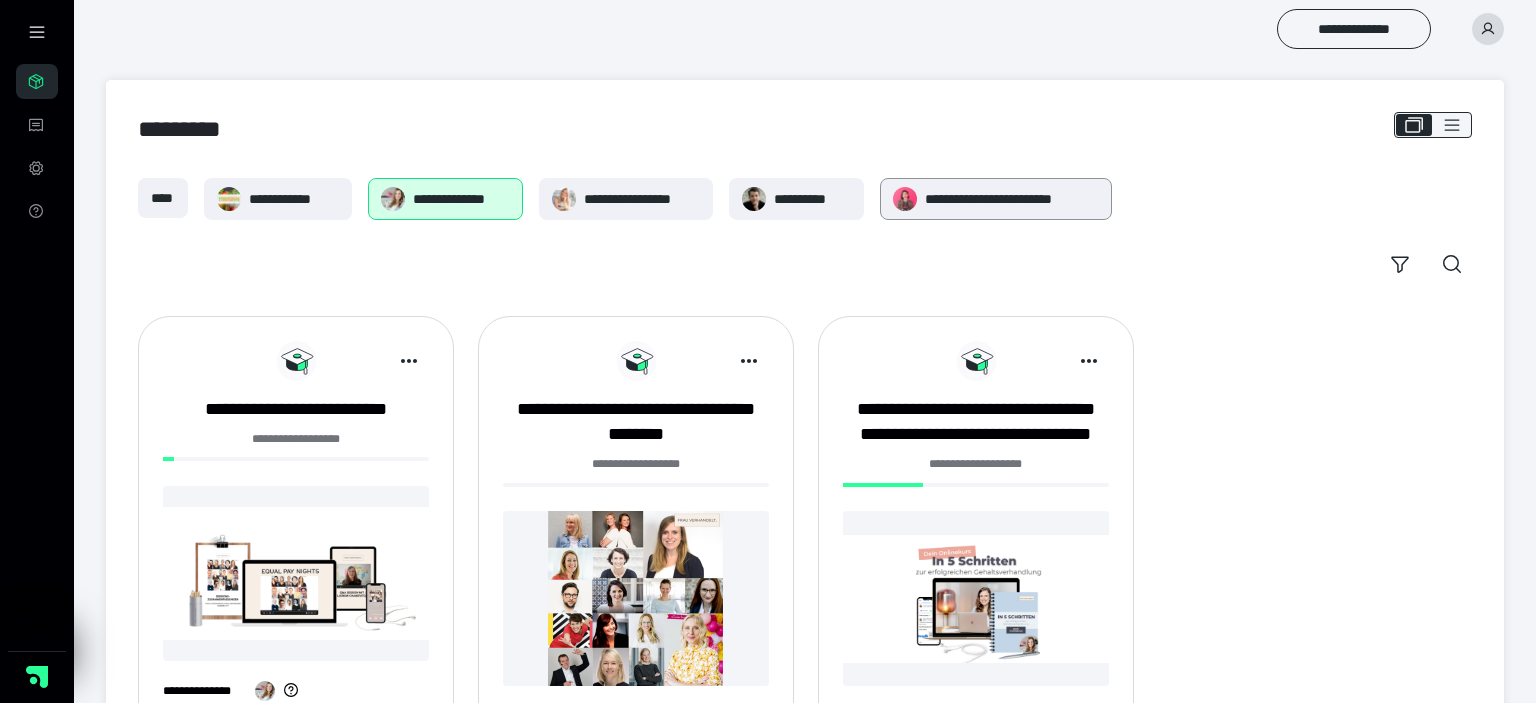 click on "**********" at bounding box center (996, 199) 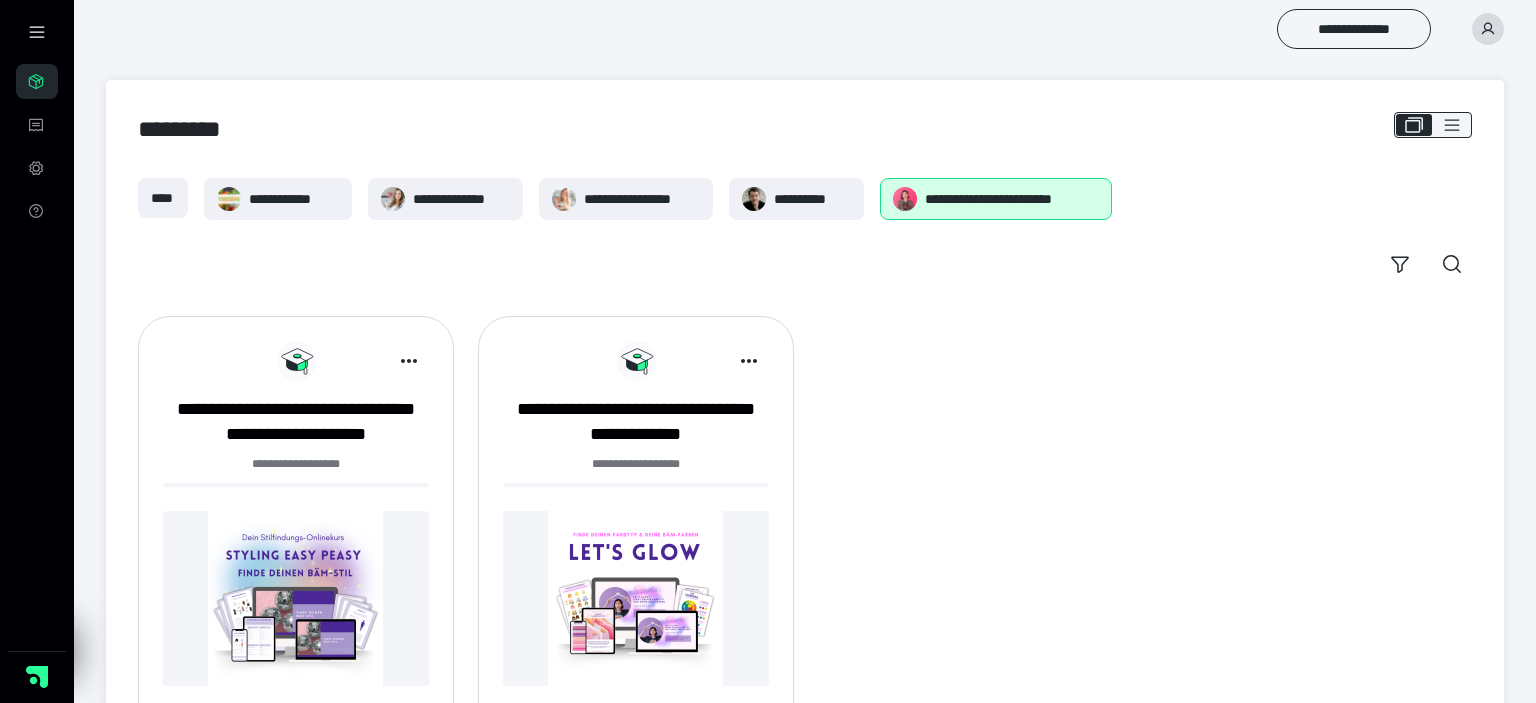 scroll, scrollTop: 103, scrollLeft: 0, axis: vertical 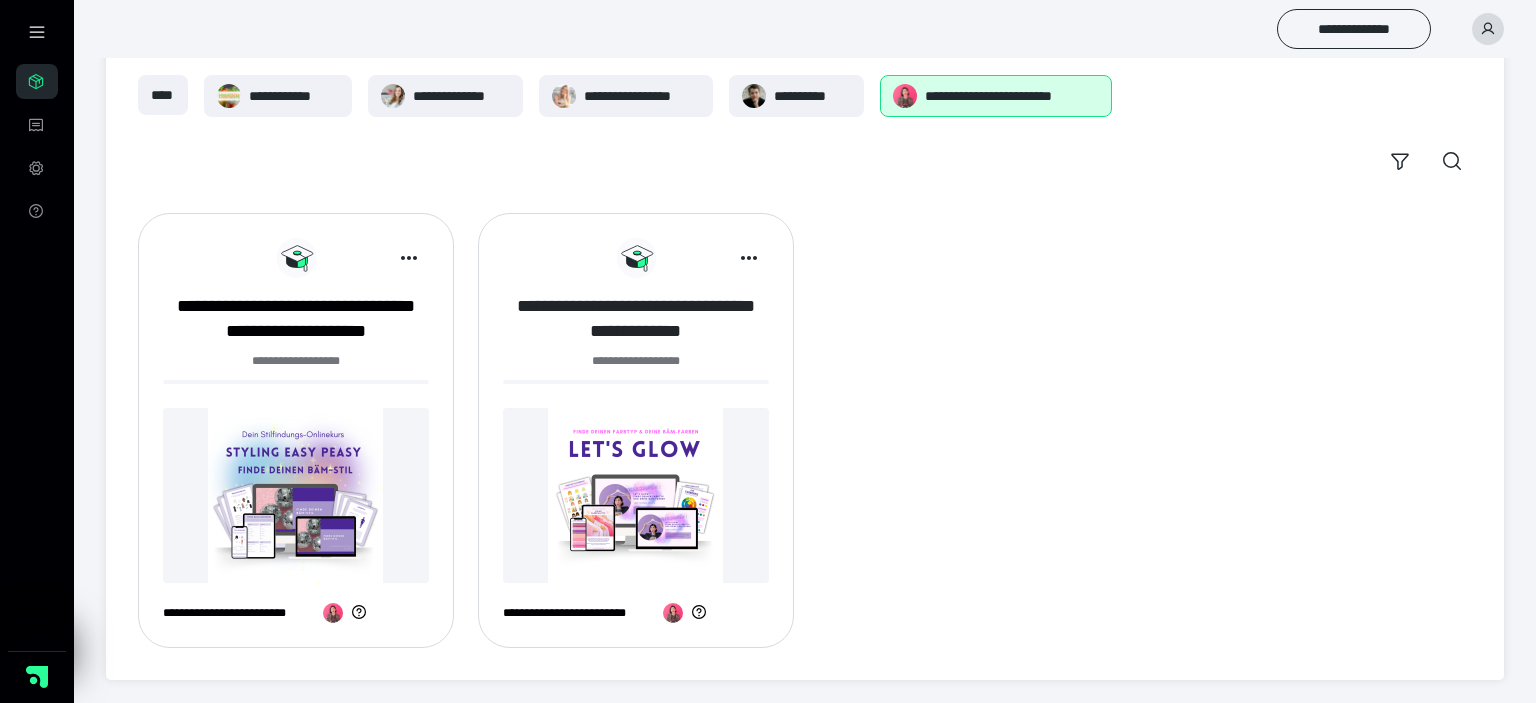 click on "**********" at bounding box center [636, 319] 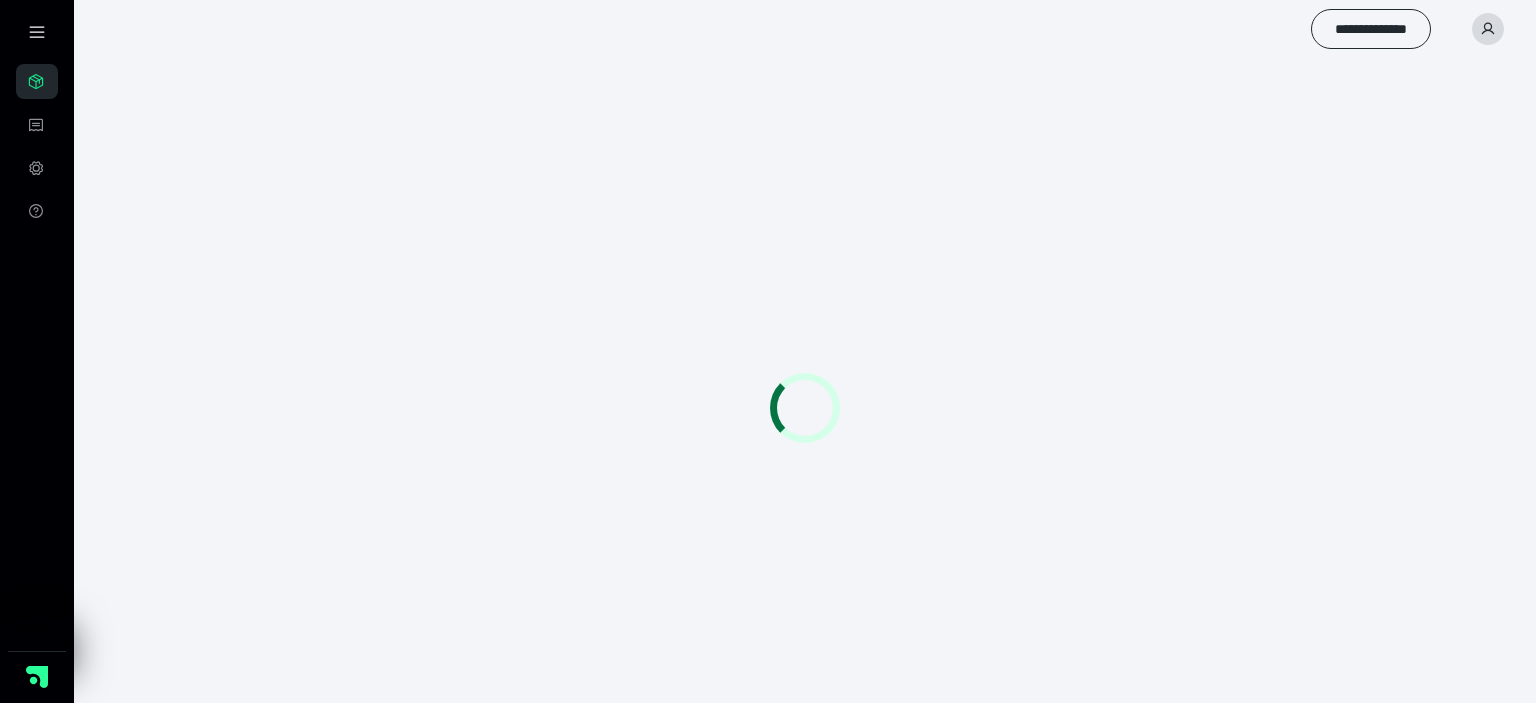scroll, scrollTop: 0, scrollLeft: 0, axis: both 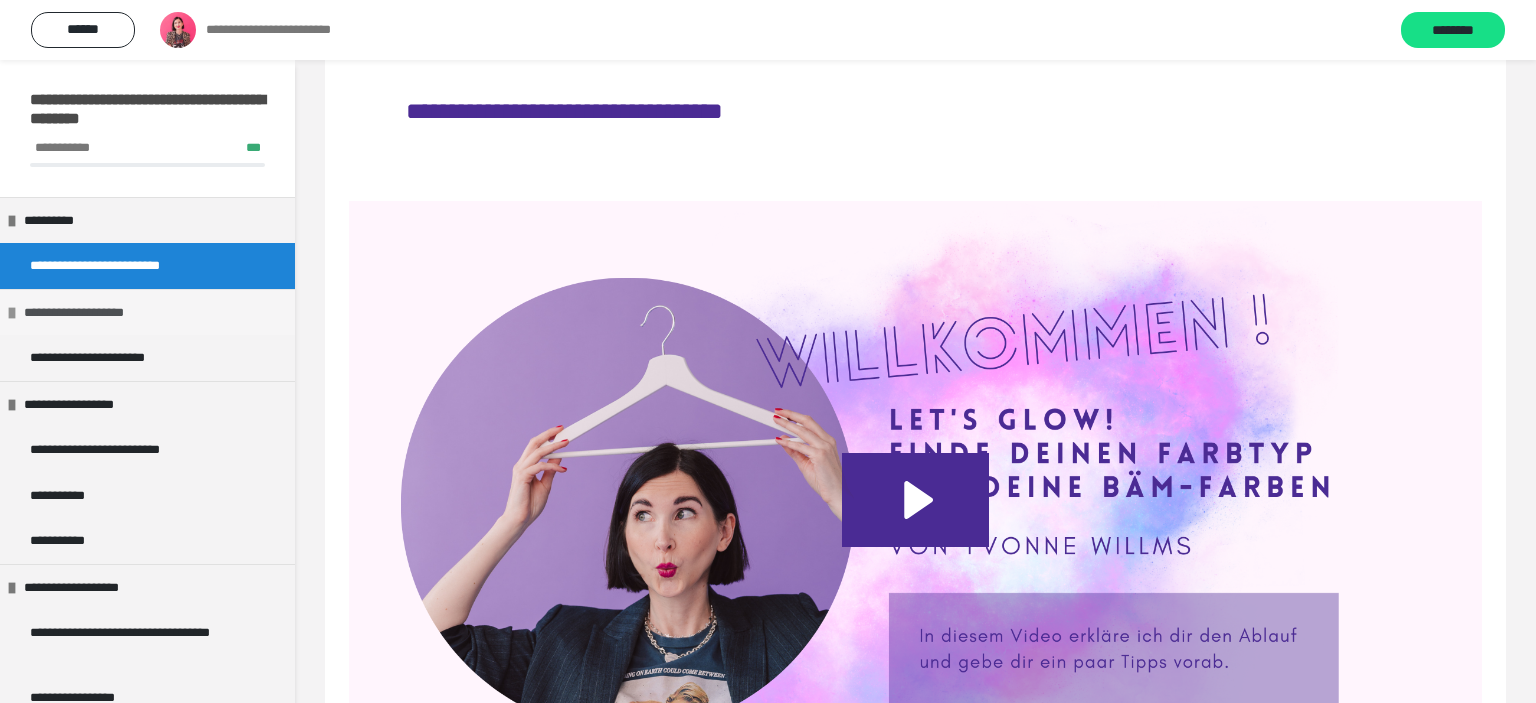 click on "**********" at bounding box center (89, 313) 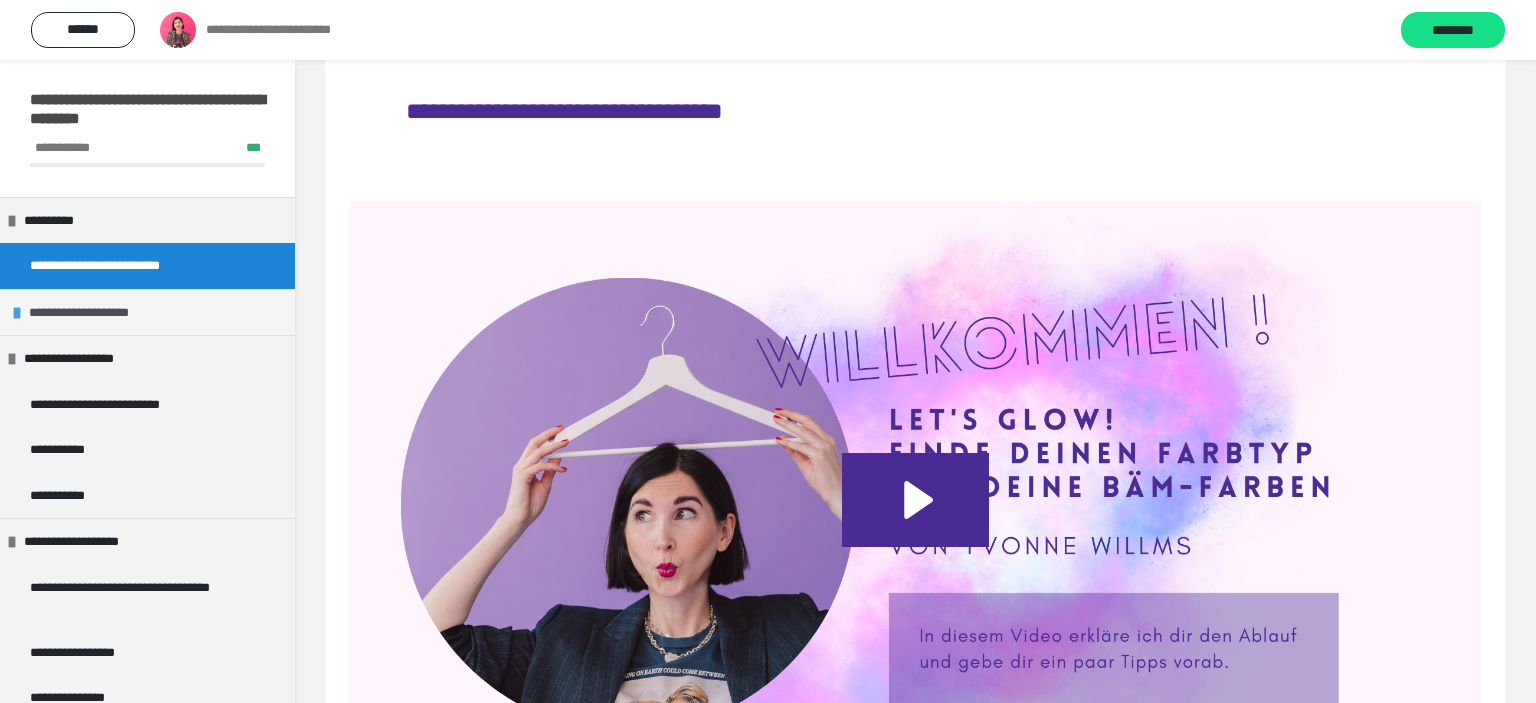 click on "**********" at bounding box center (94, 313) 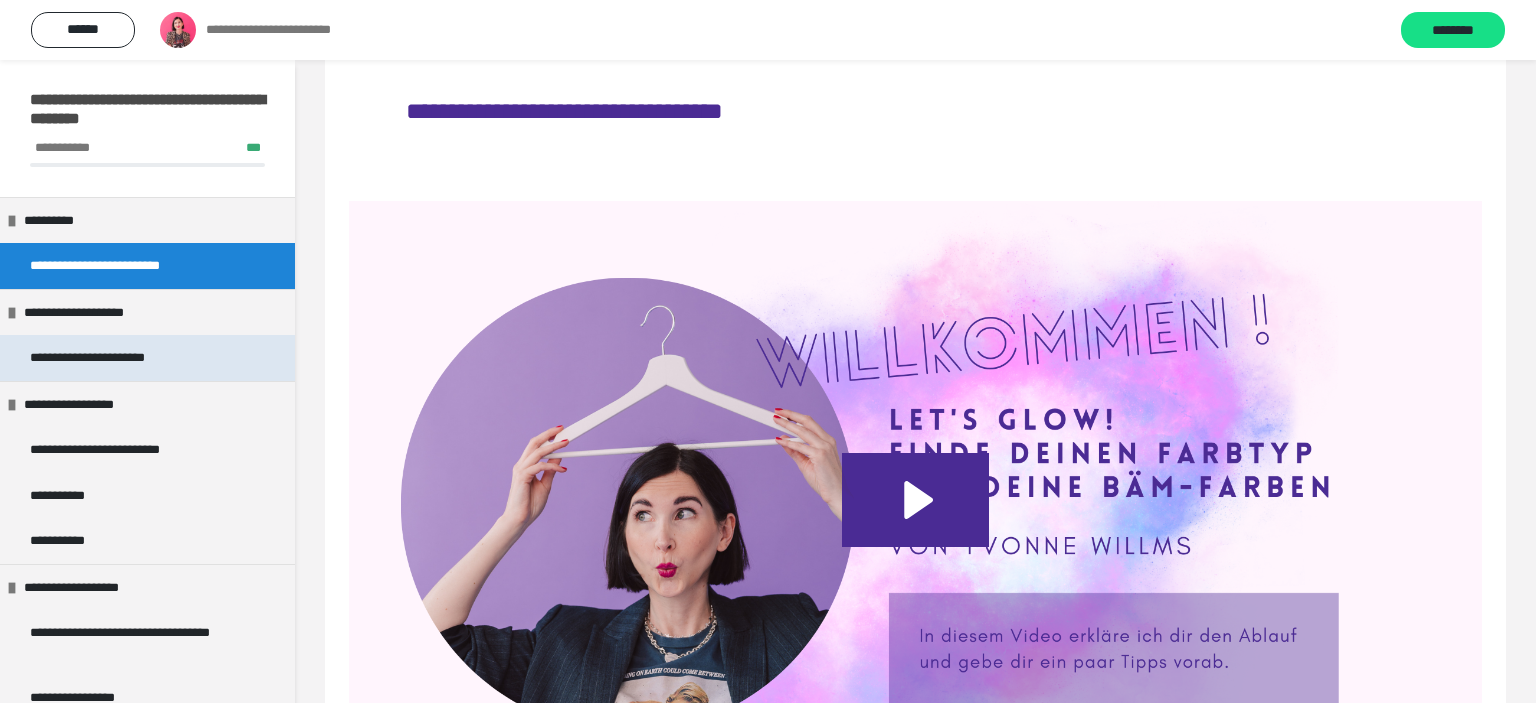 click on "**********" at bounding box center (107, 358) 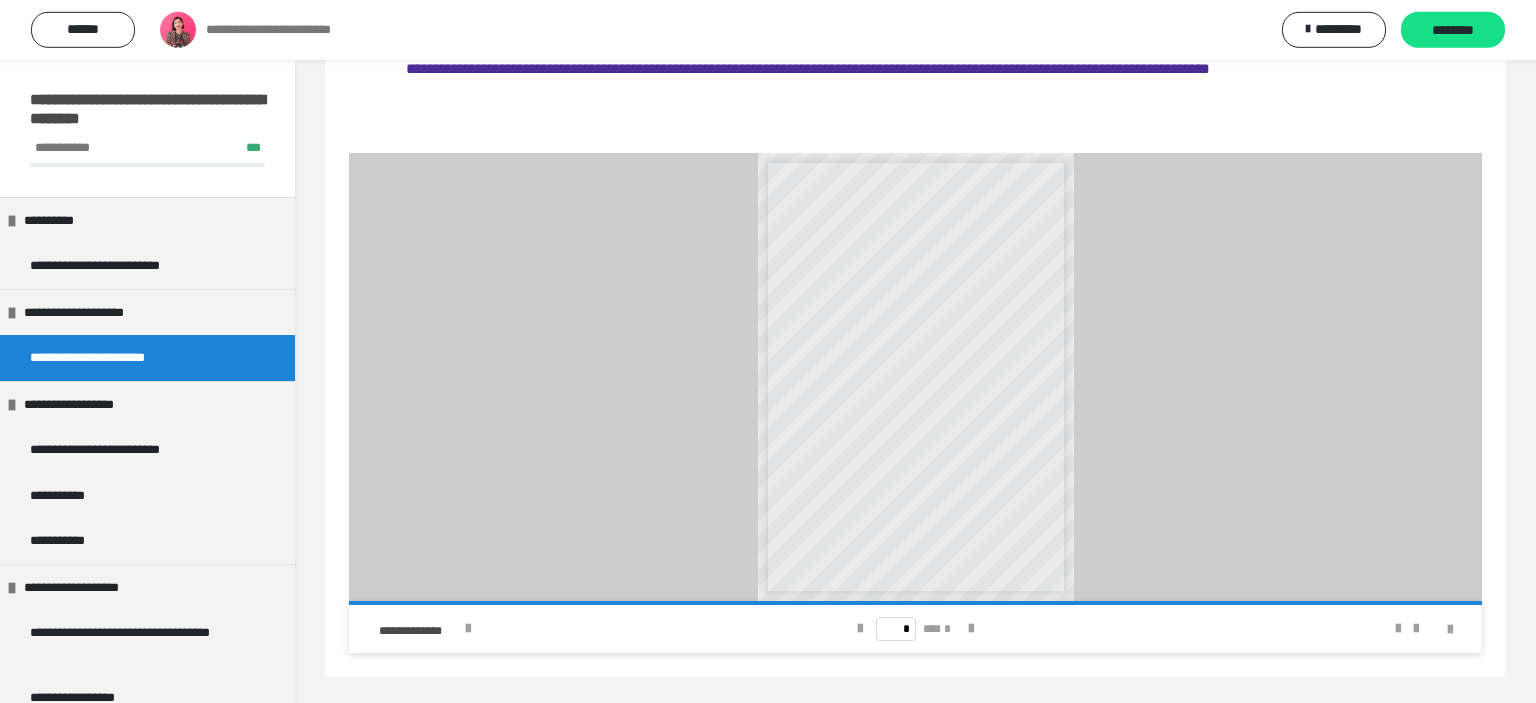 scroll, scrollTop: 1017, scrollLeft: 0, axis: vertical 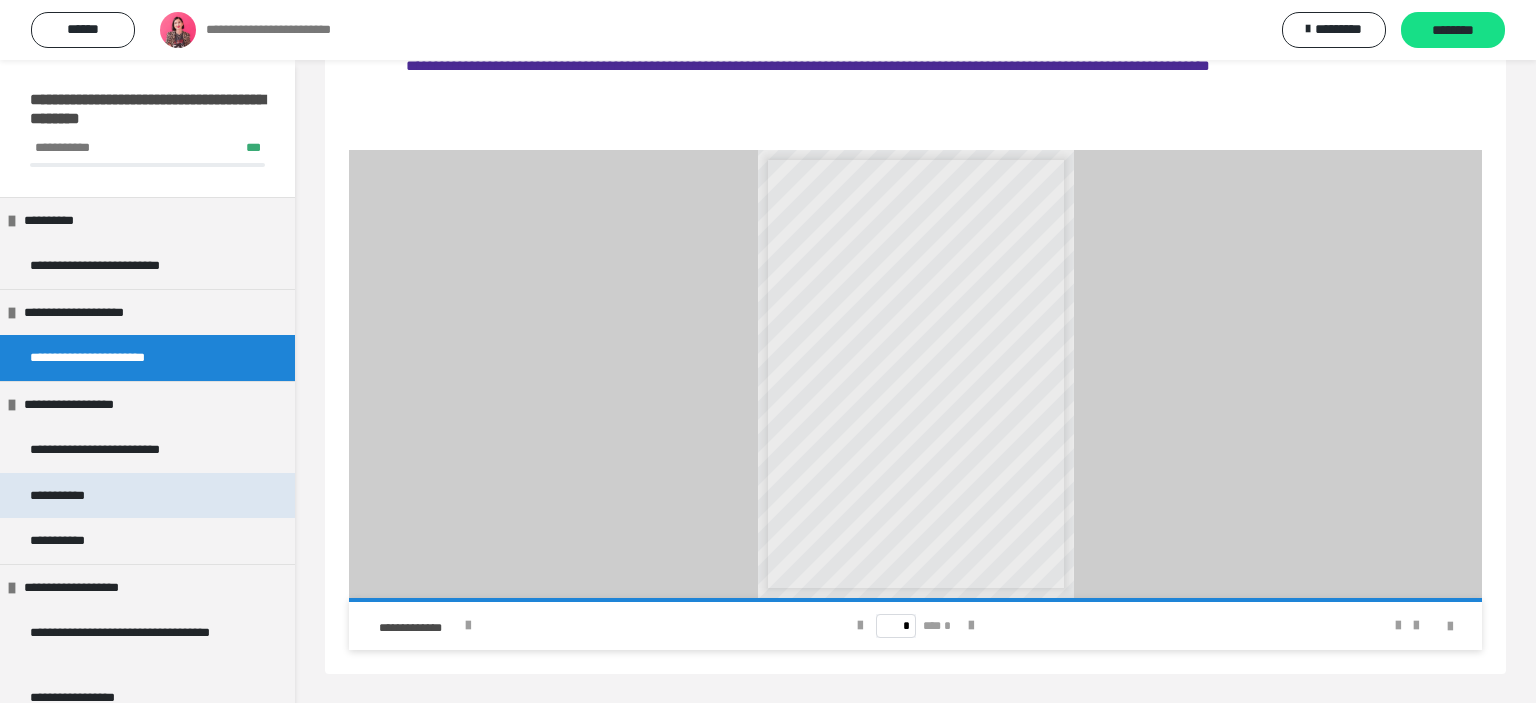 click on "**********" at bounding box center [69, 496] 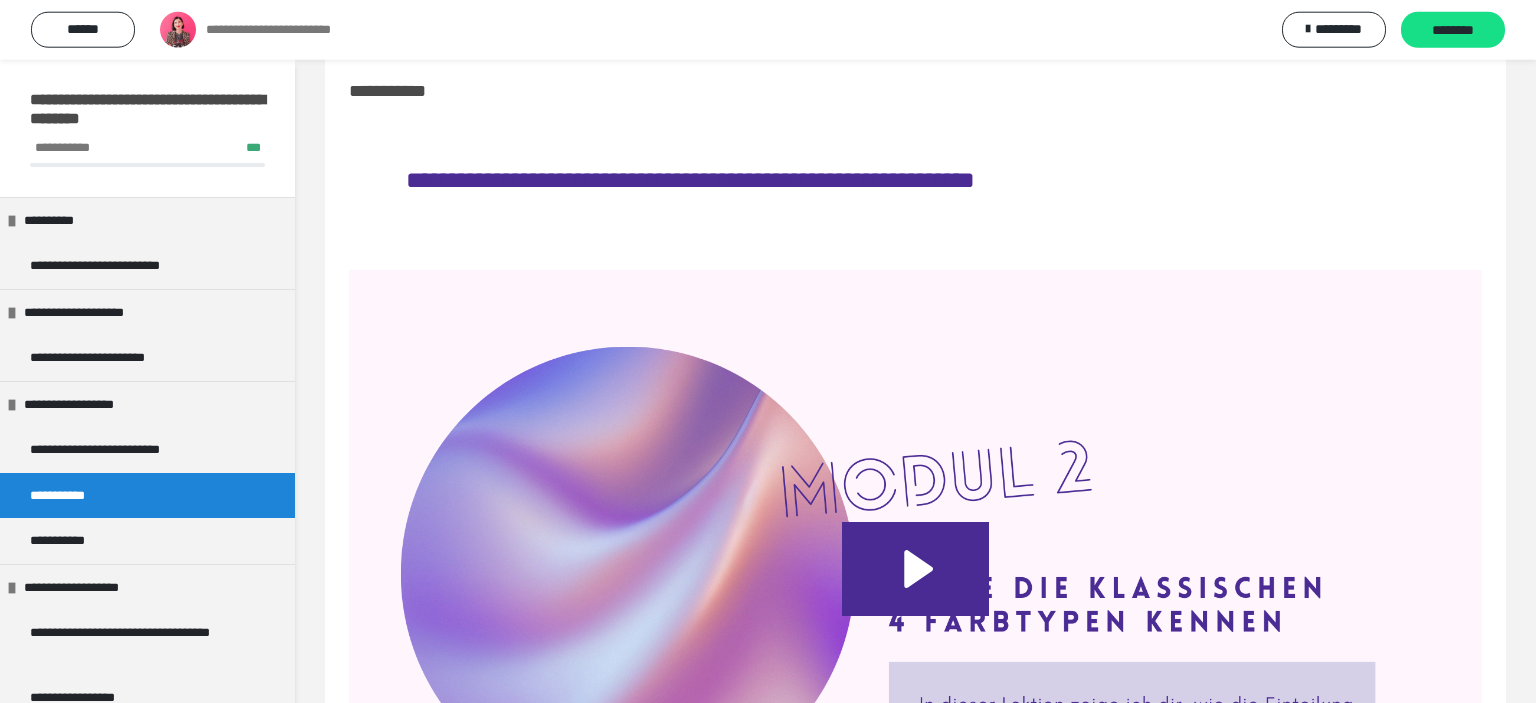 scroll, scrollTop: 0, scrollLeft: 0, axis: both 